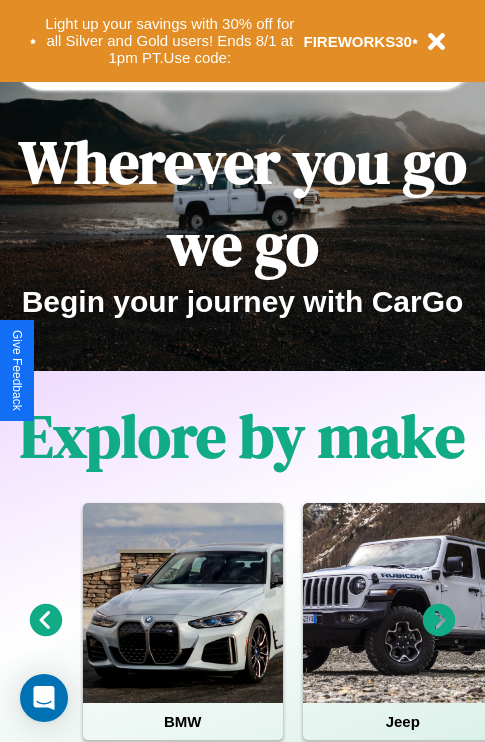 scroll, scrollTop: 308, scrollLeft: 0, axis: vertical 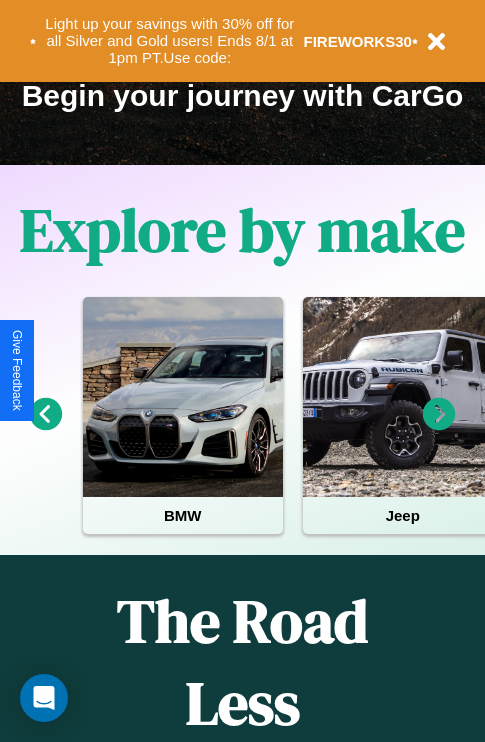 click 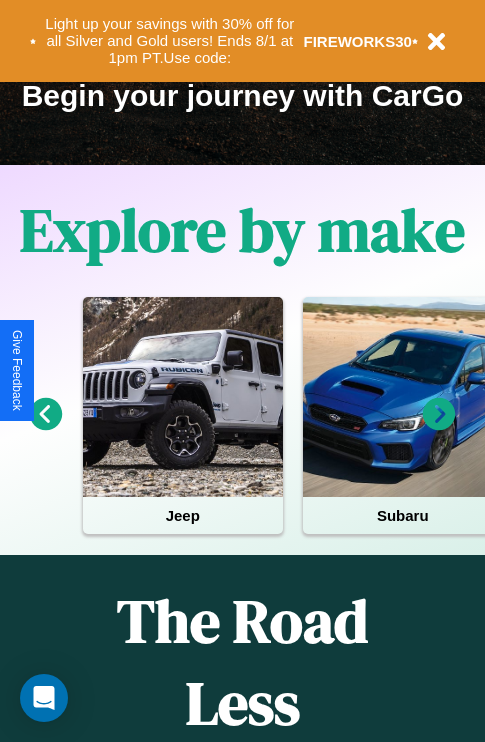 click 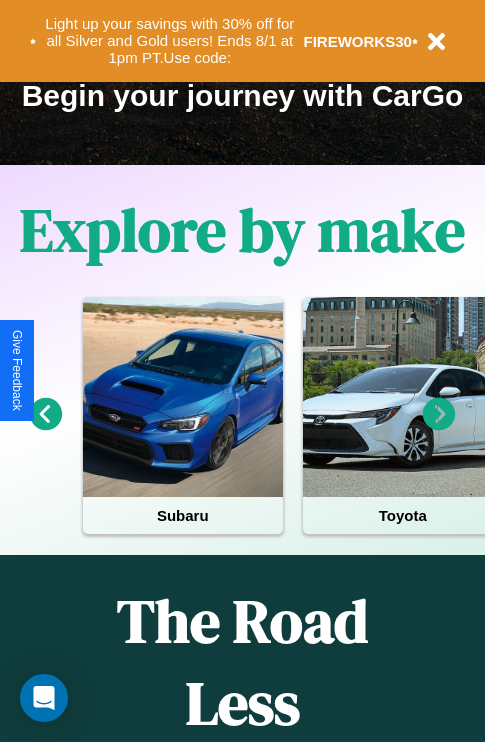 click 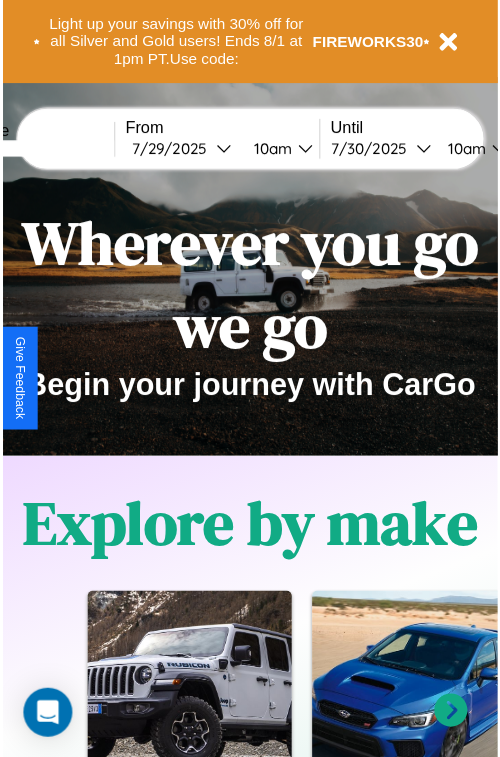 scroll, scrollTop: 0, scrollLeft: 0, axis: both 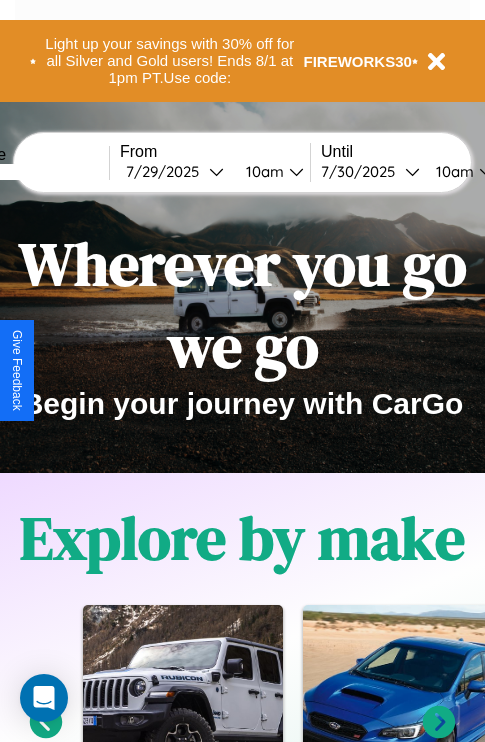 click at bounding box center [34, 172] 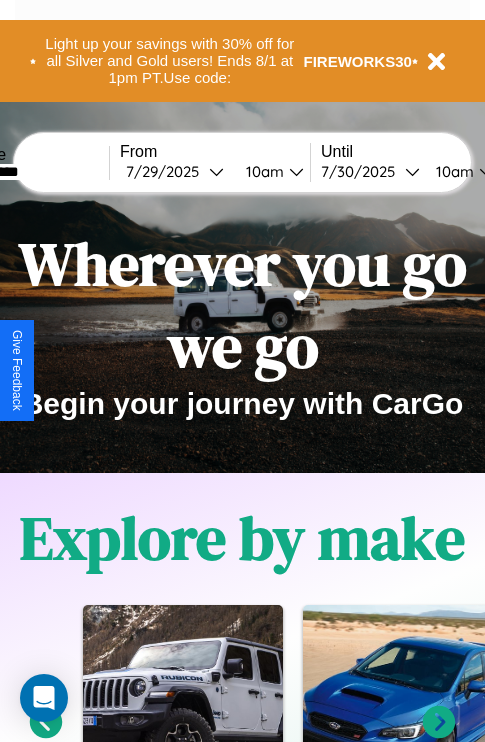type on "**********" 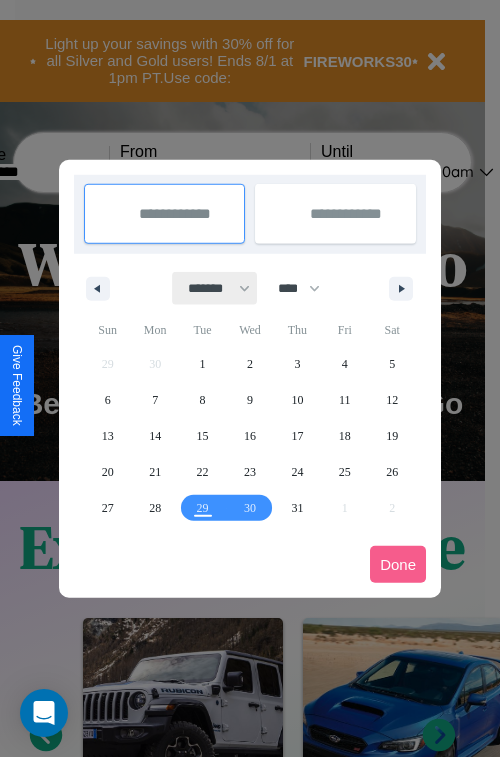click on "******* ******** ***** ***** *** **** **** ****** ********* ******* ******** ********" at bounding box center [215, 288] 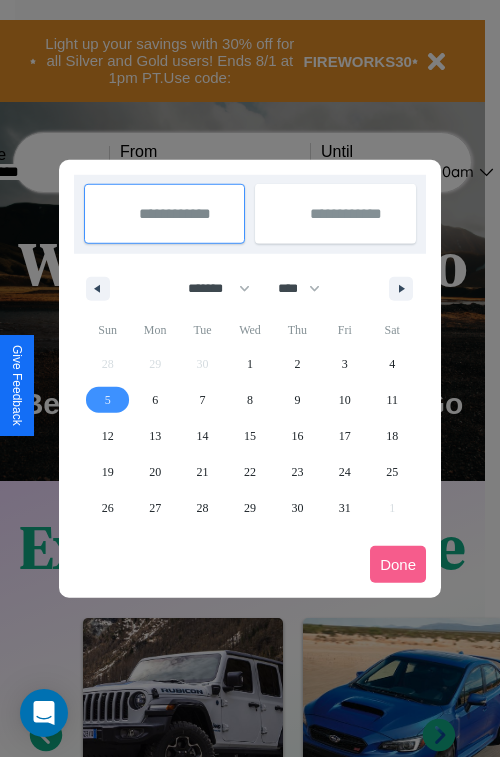 click on "5" at bounding box center (108, 400) 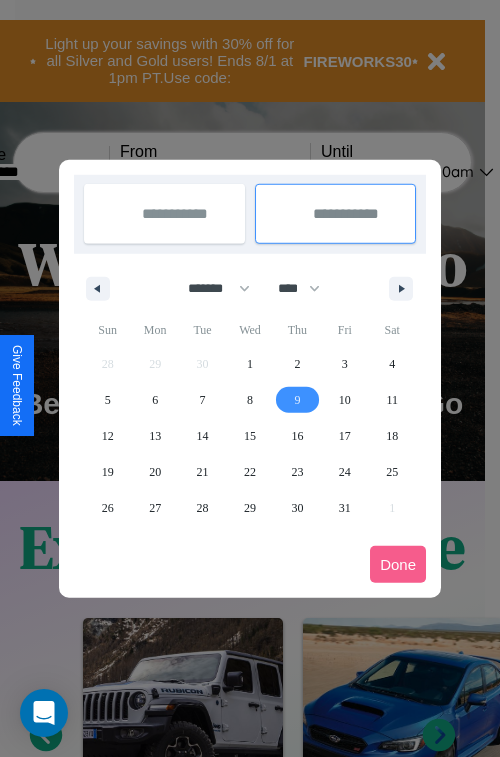 click on "9" at bounding box center [297, 400] 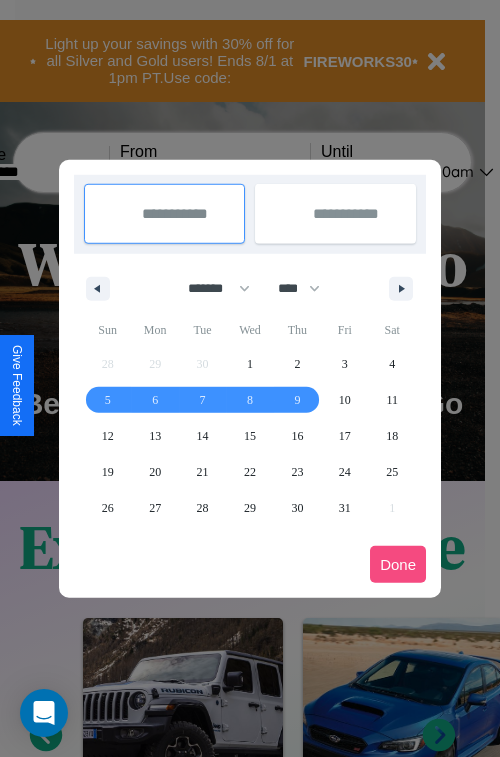 click on "Done" at bounding box center (398, 564) 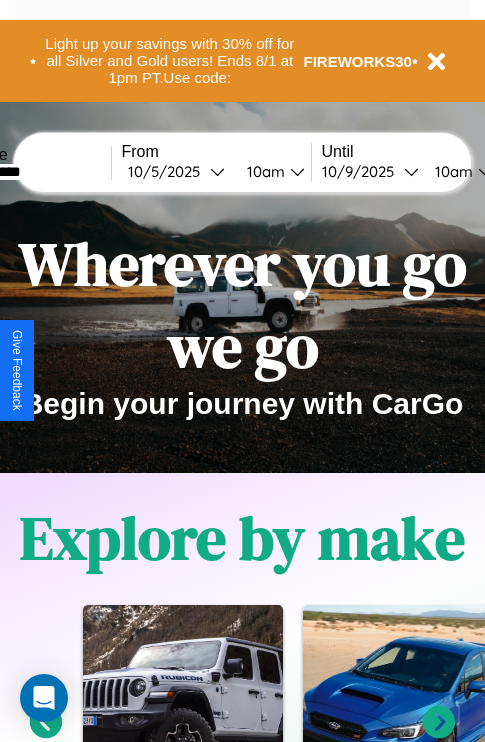 click on "10am" at bounding box center [263, 171] 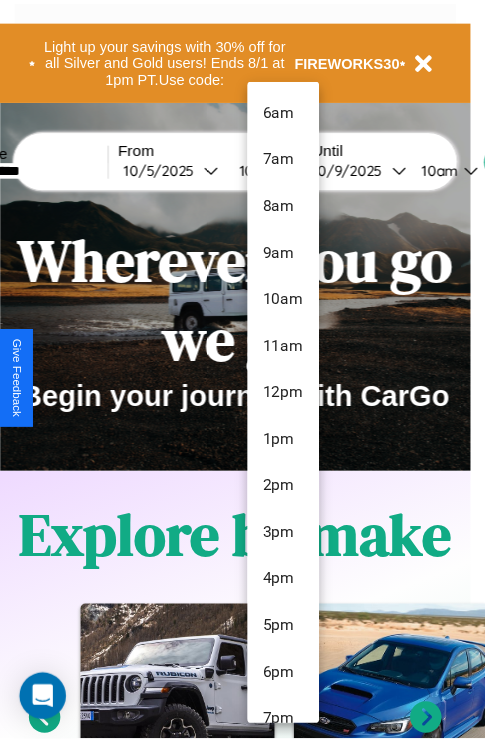 scroll, scrollTop: 163, scrollLeft: 0, axis: vertical 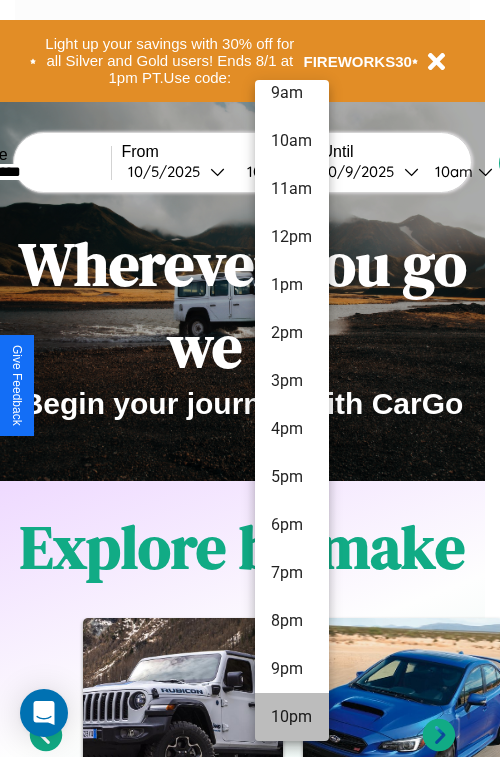 click on "10pm" at bounding box center (292, 717) 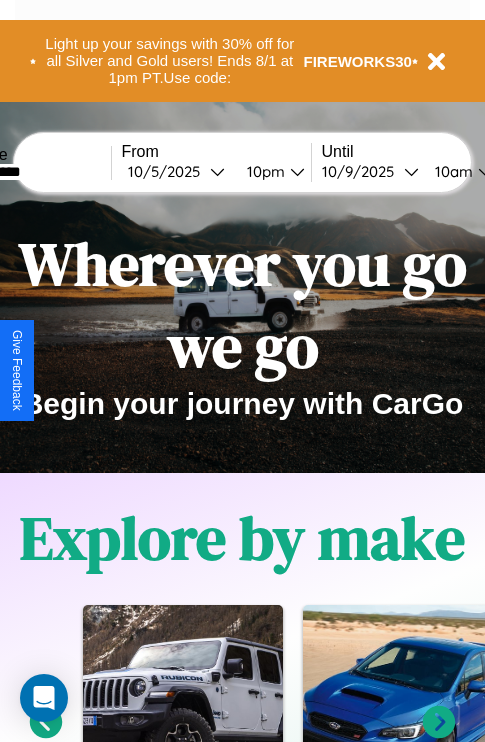 scroll, scrollTop: 0, scrollLeft: 75, axis: horizontal 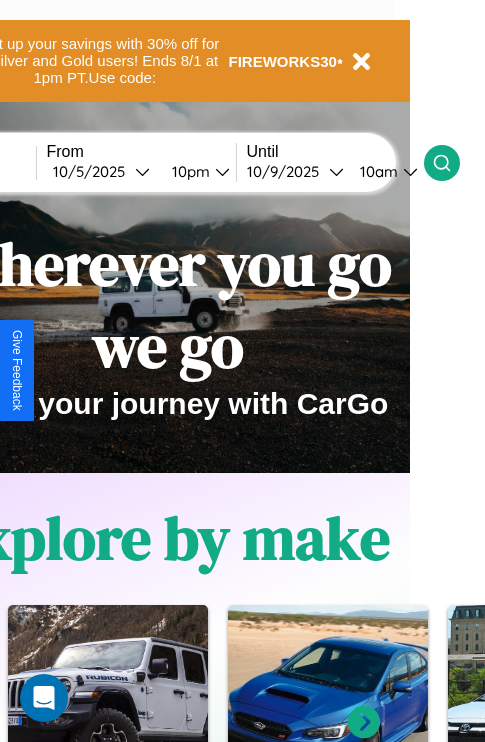 click 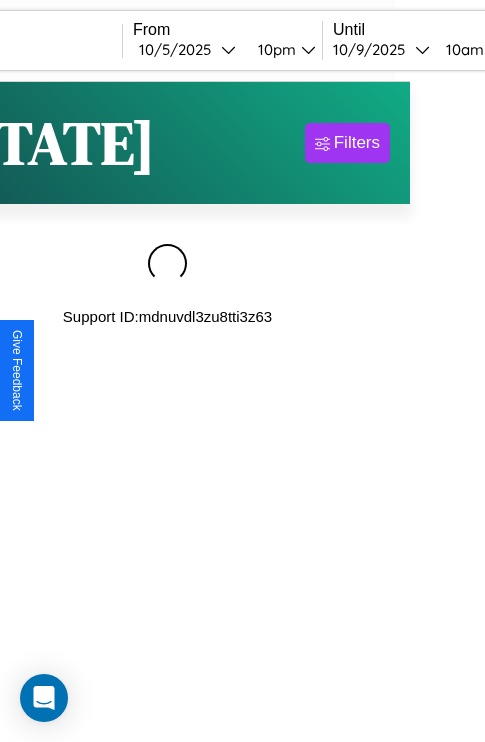 scroll, scrollTop: 0, scrollLeft: 0, axis: both 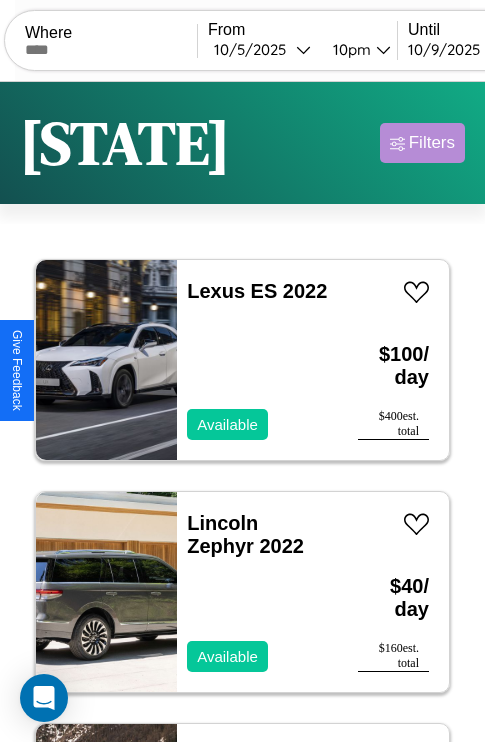 click on "Filters" at bounding box center [432, 143] 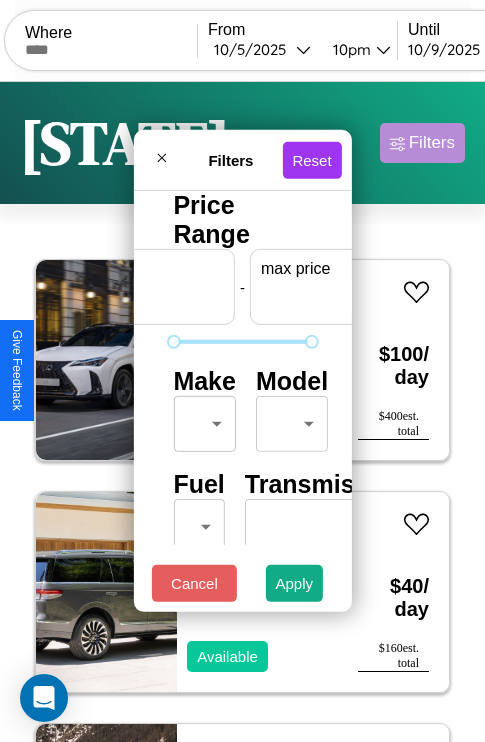 scroll, scrollTop: 0, scrollLeft: 124, axis: horizontal 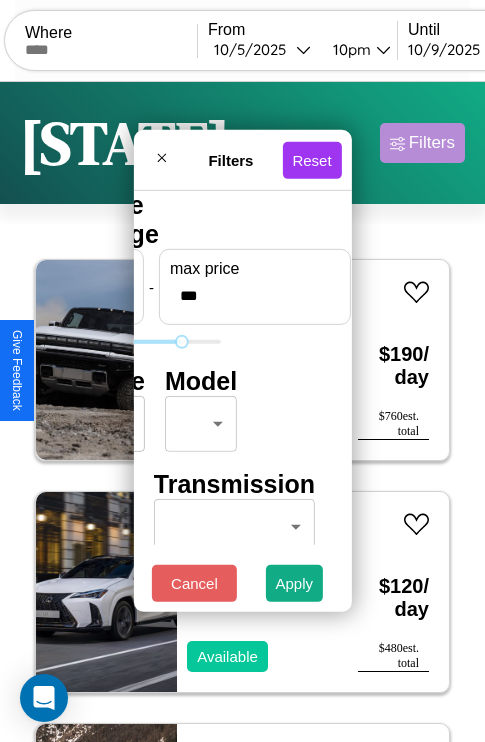type on "***" 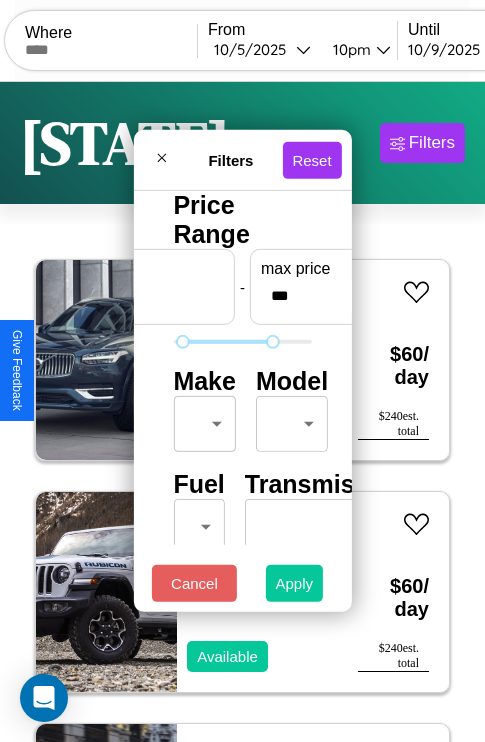 type on "**" 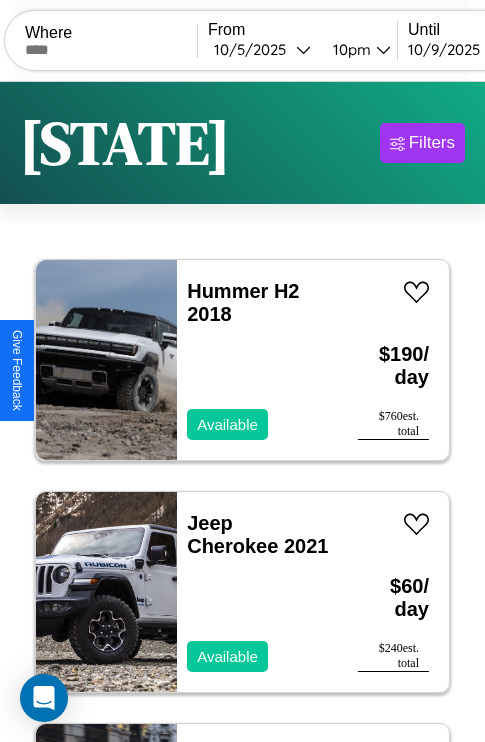 scroll, scrollTop: 95, scrollLeft: 0, axis: vertical 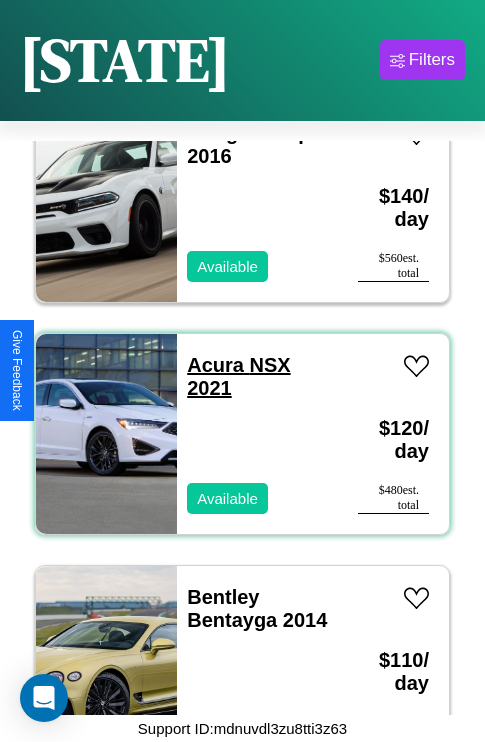 click on "Acura   NSX   2021" at bounding box center [238, 376] 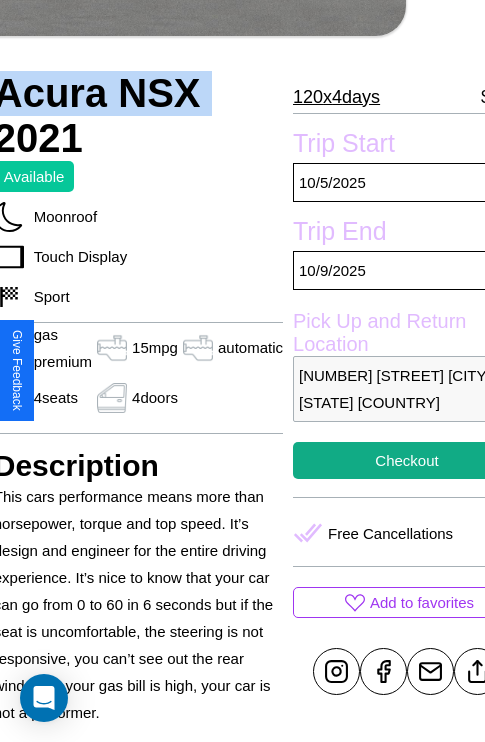 scroll, scrollTop: 459, scrollLeft: 107, axis: both 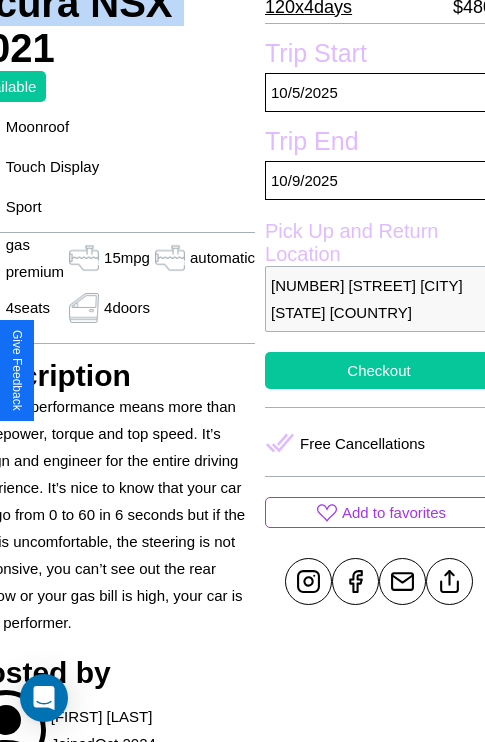 click on "Checkout" at bounding box center [379, 370] 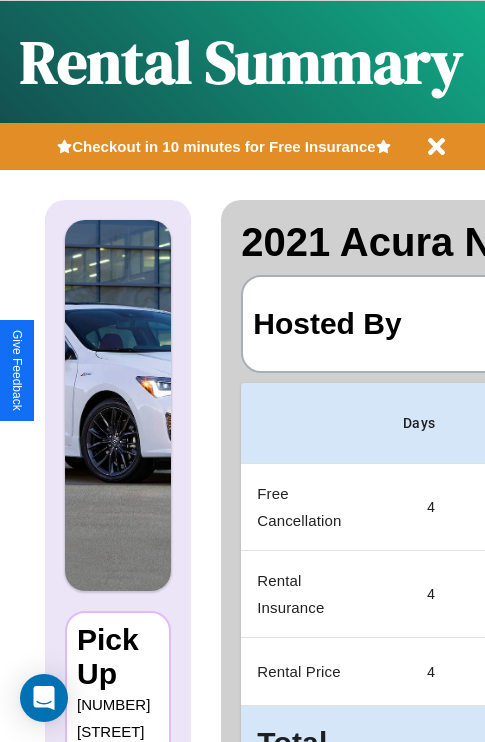 scroll, scrollTop: 0, scrollLeft: 387, axis: horizontal 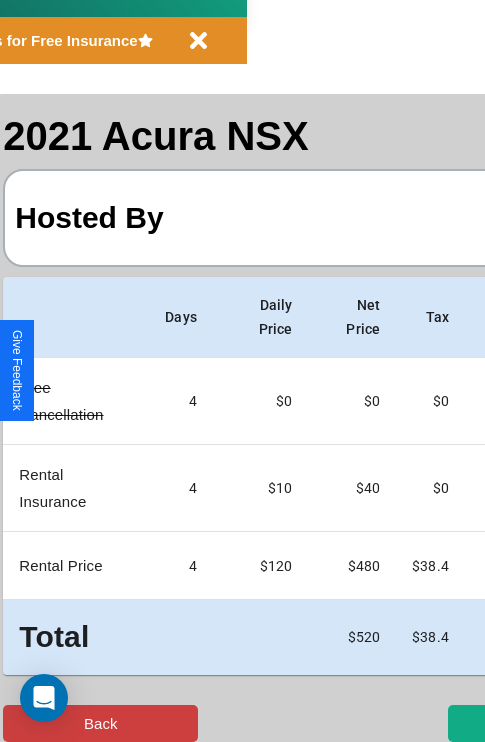 click on "Back" at bounding box center (100, 723) 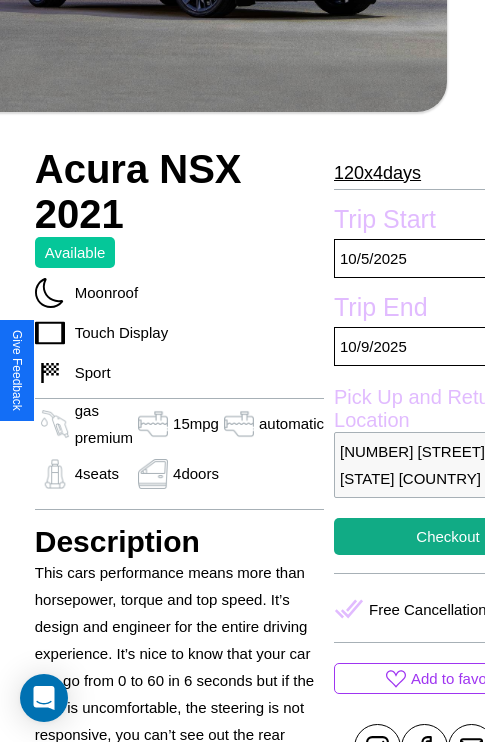 scroll, scrollTop: 670, scrollLeft: 87, axis: both 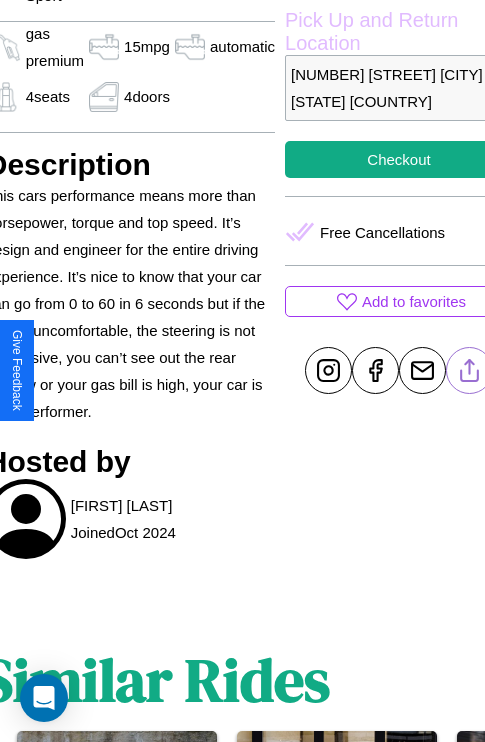 click 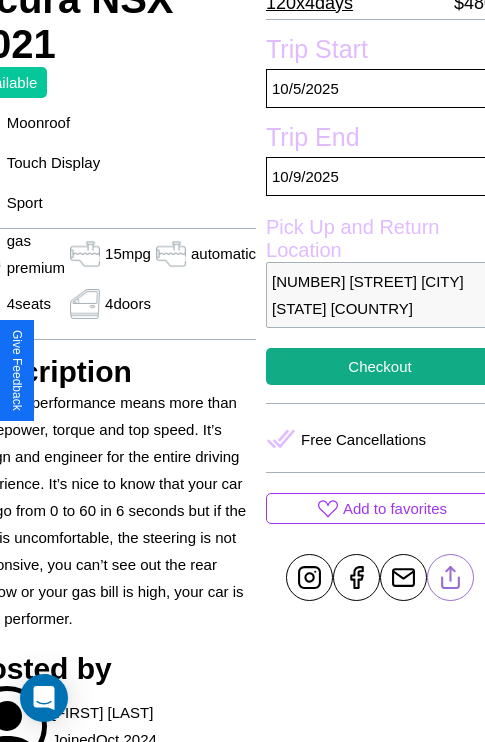scroll, scrollTop: 459, scrollLeft: 107, axis: both 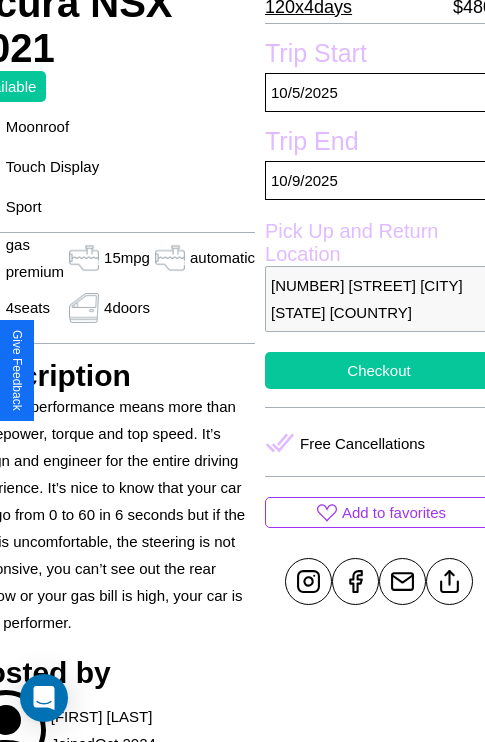 click on "Checkout" at bounding box center [379, 370] 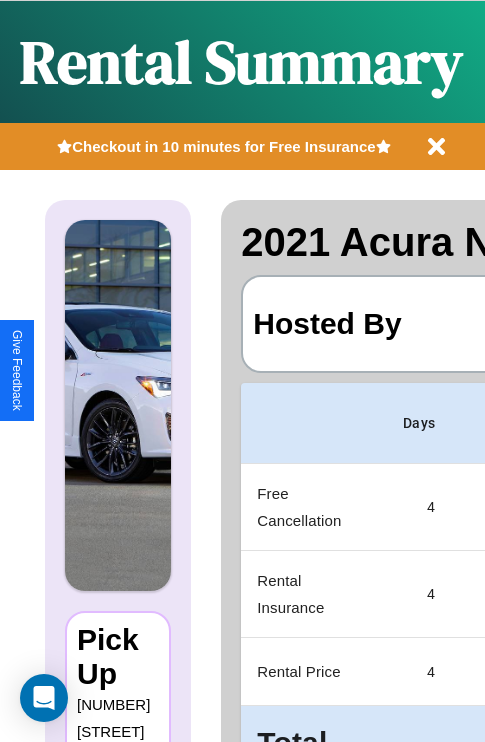 scroll, scrollTop: 0, scrollLeft: 387, axis: horizontal 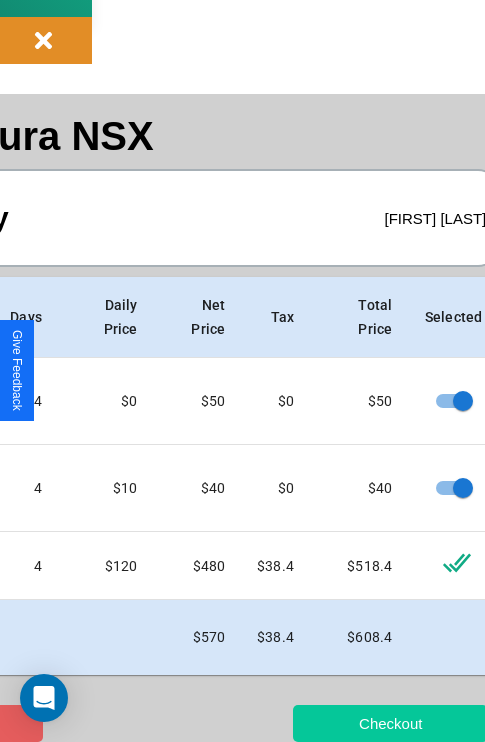 click on "Checkout" at bounding box center [390, 723] 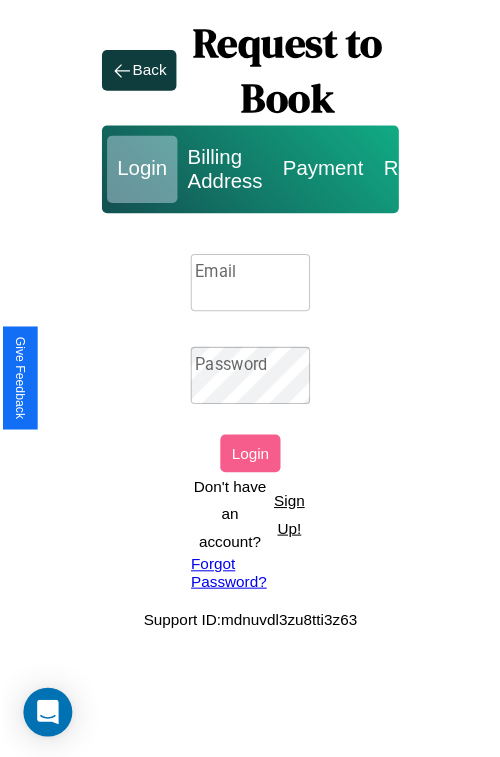 scroll, scrollTop: 0, scrollLeft: 0, axis: both 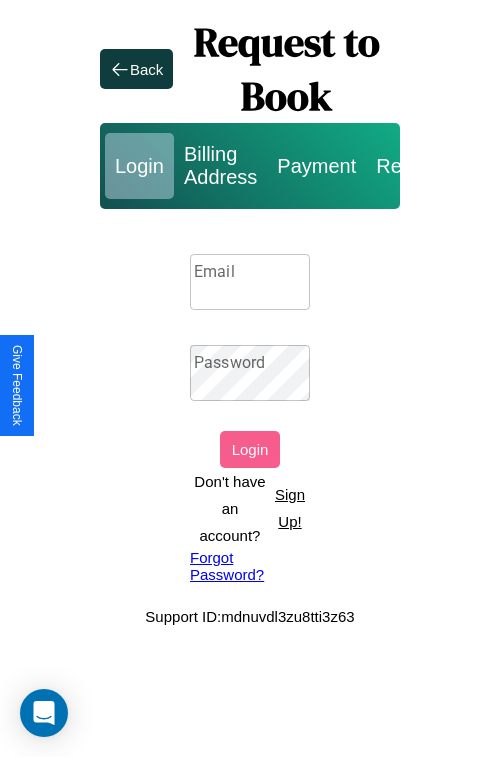 click on "Email" at bounding box center [250, 282] 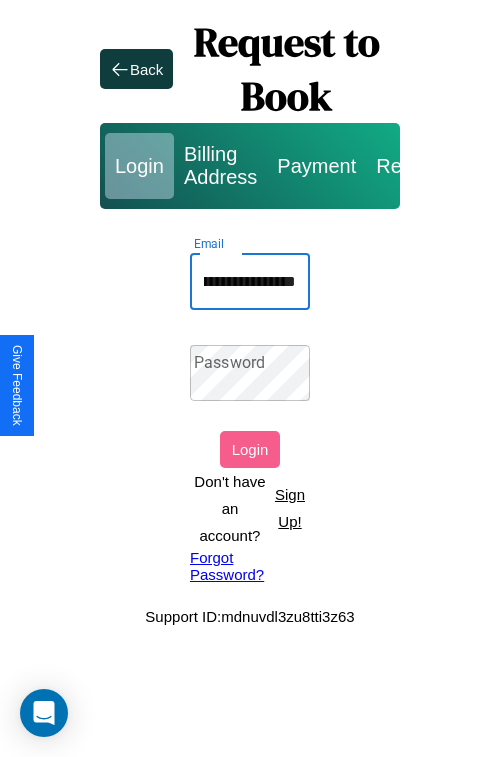 scroll, scrollTop: 0, scrollLeft: 72, axis: horizontal 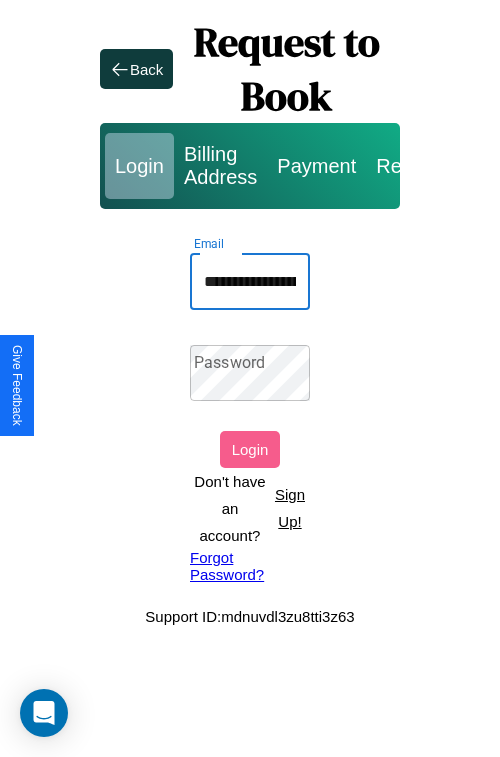 click on "Forgot Password?" at bounding box center (250, 566) 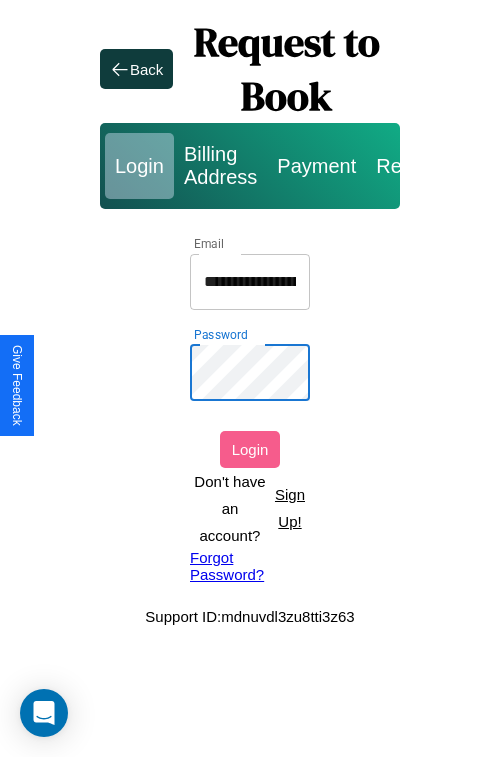 scroll, scrollTop: 0, scrollLeft: 72, axis: horizontal 